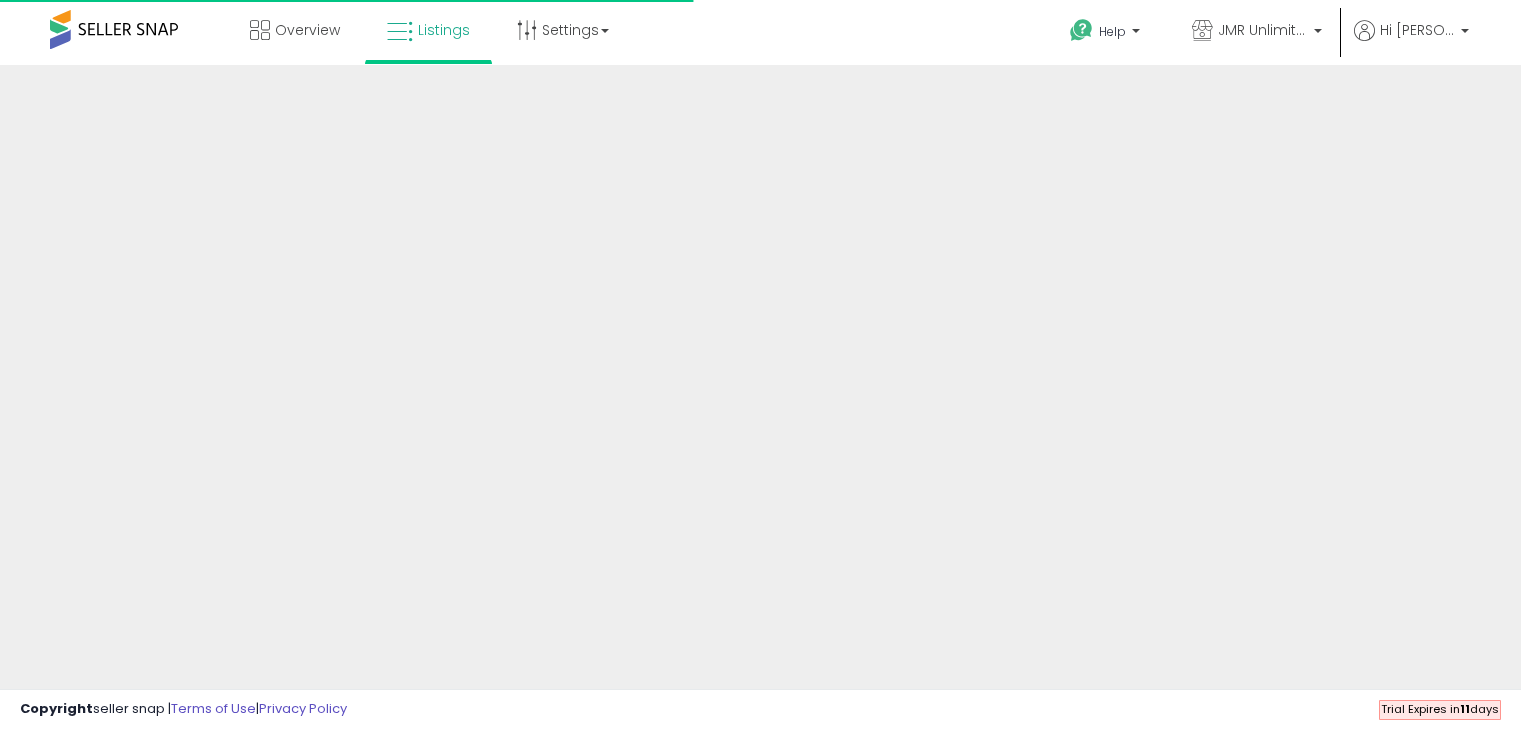 scroll, scrollTop: 0, scrollLeft: 0, axis: both 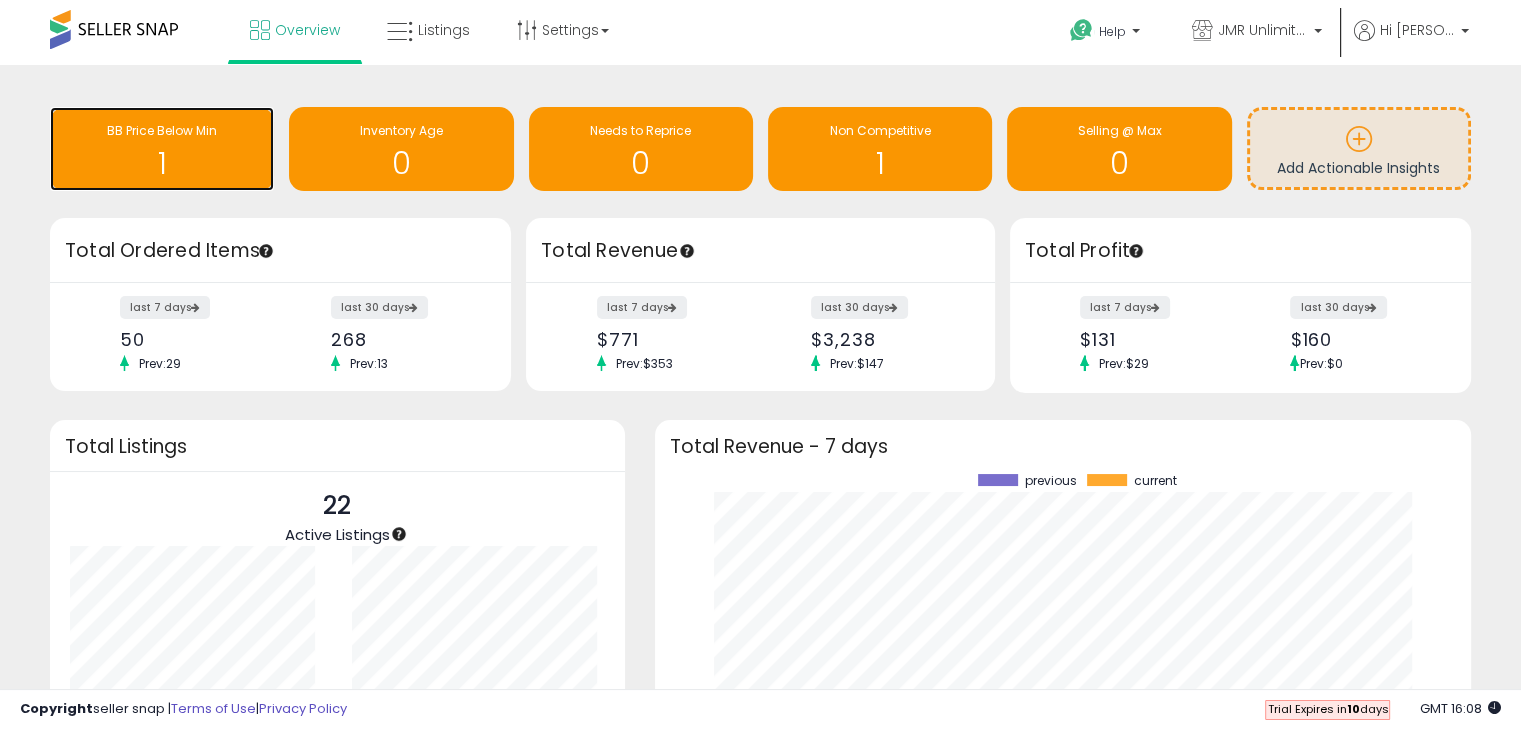 click on "BB Price Below Min" at bounding box center (162, 130) 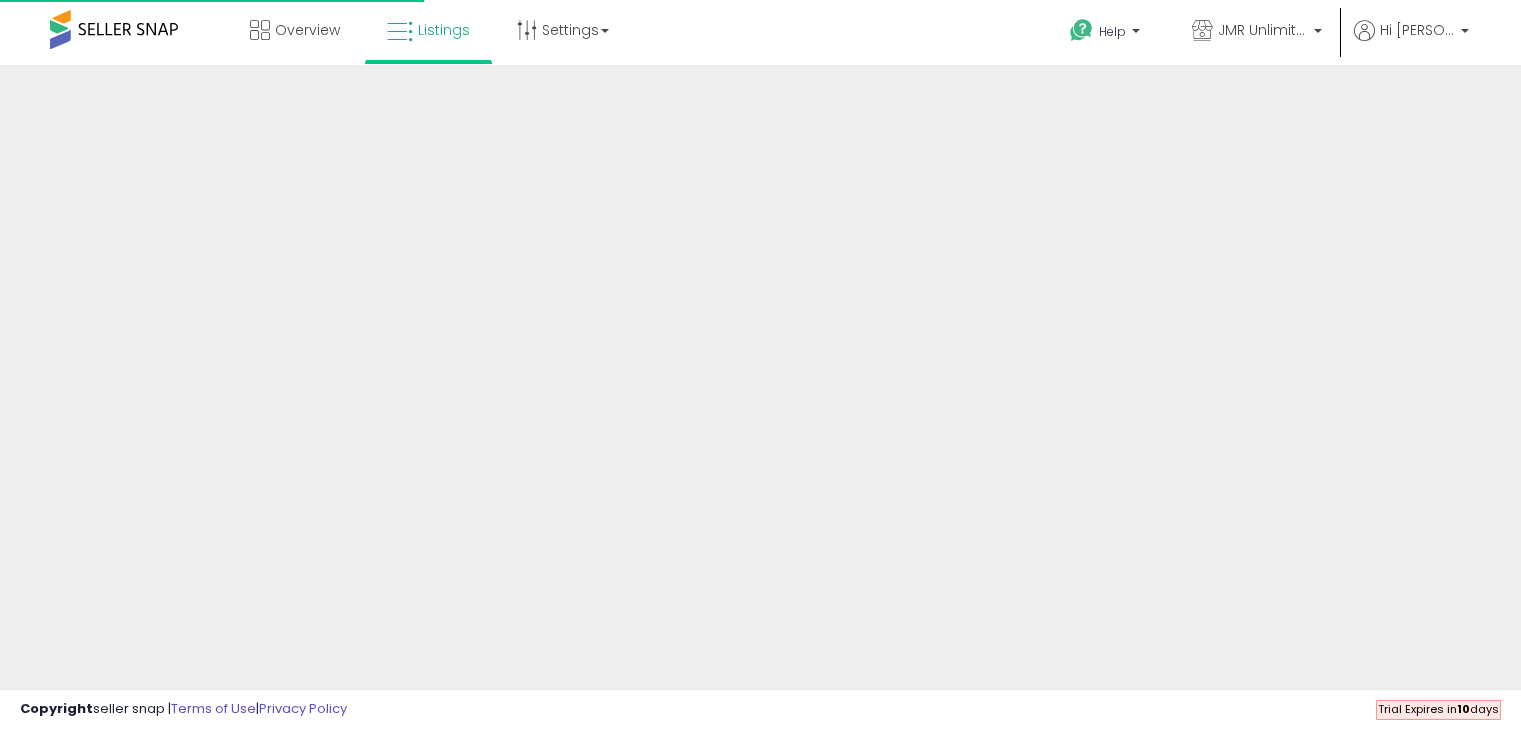 scroll, scrollTop: 0, scrollLeft: 0, axis: both 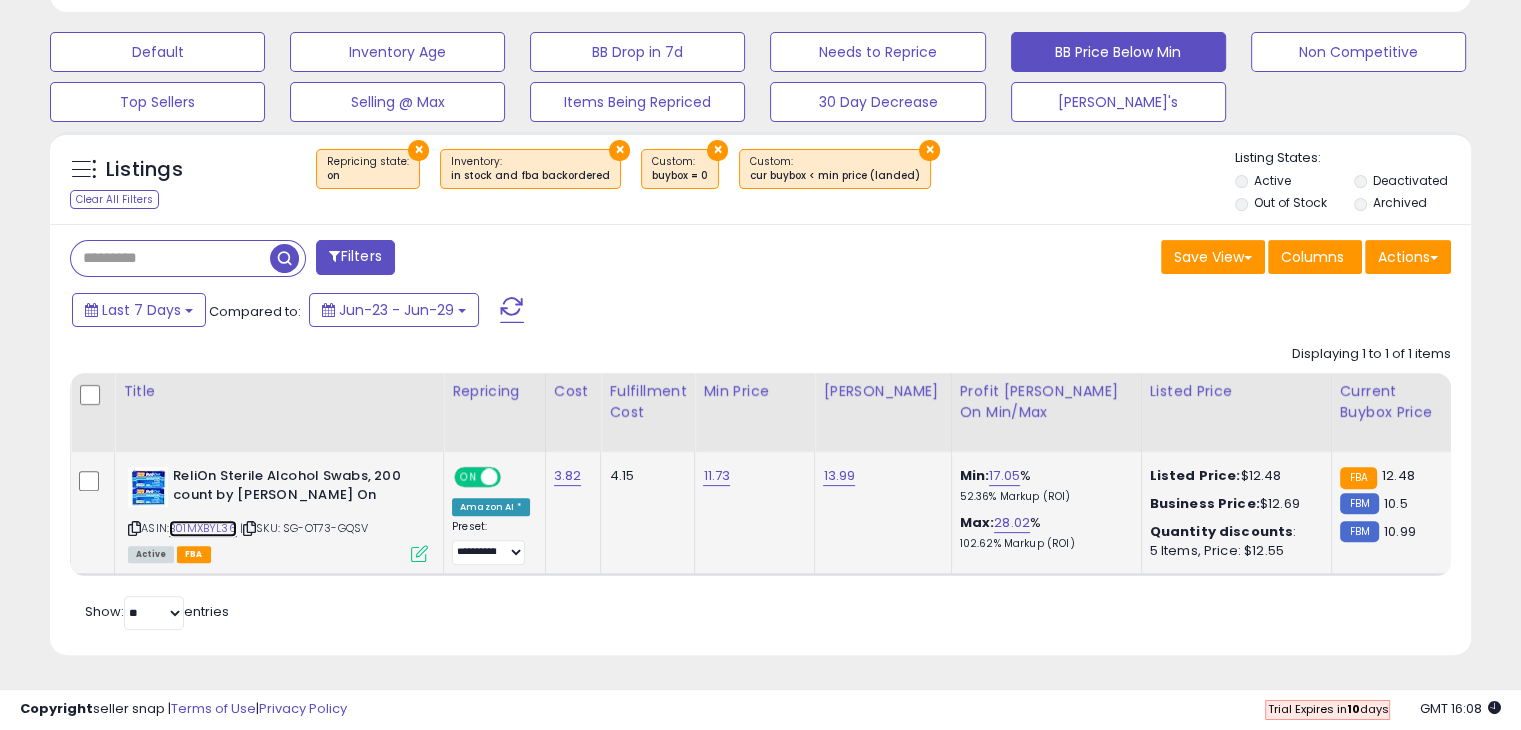 click on "B01MXBYL36" at bounding box center (203, 528) 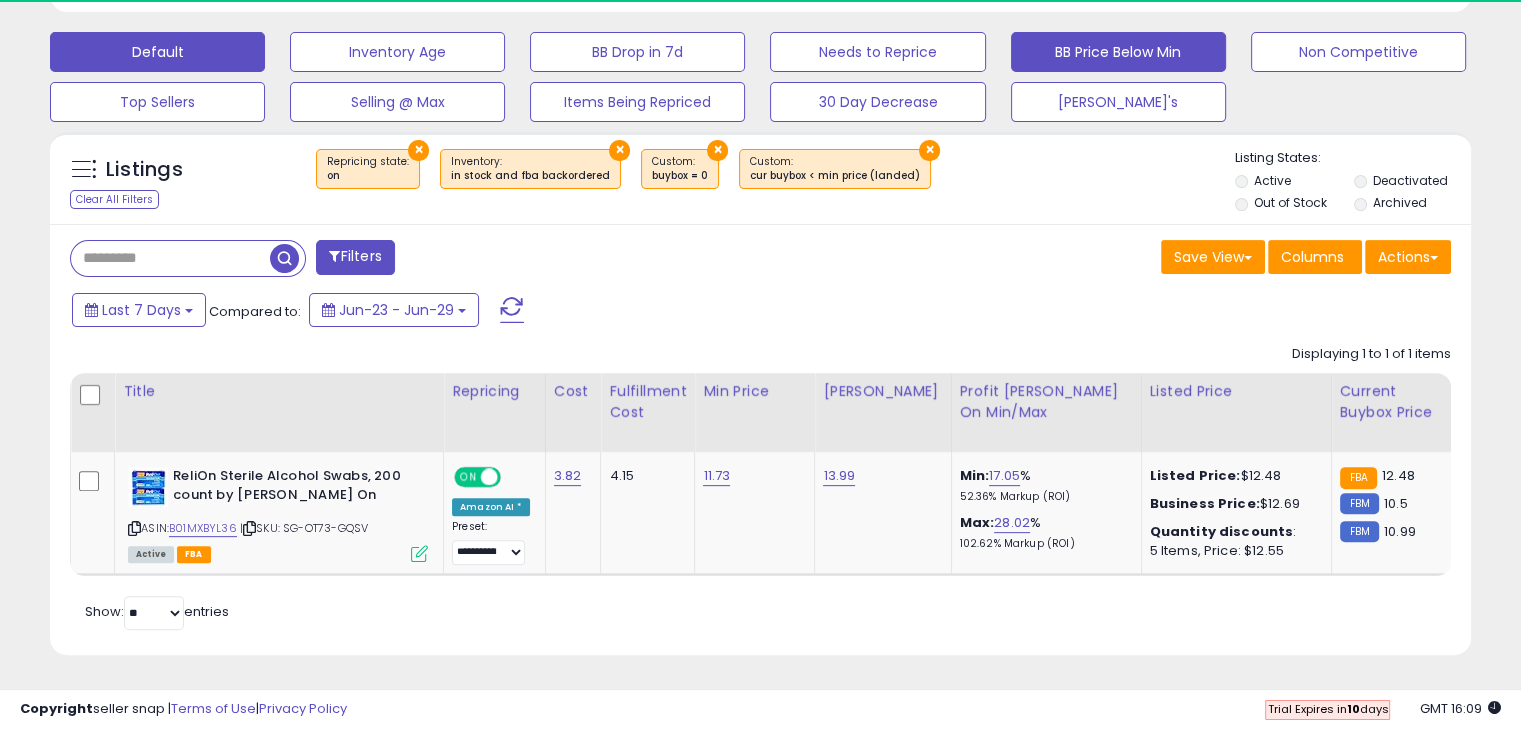 click on "Default" at bounding box center (157, 52) 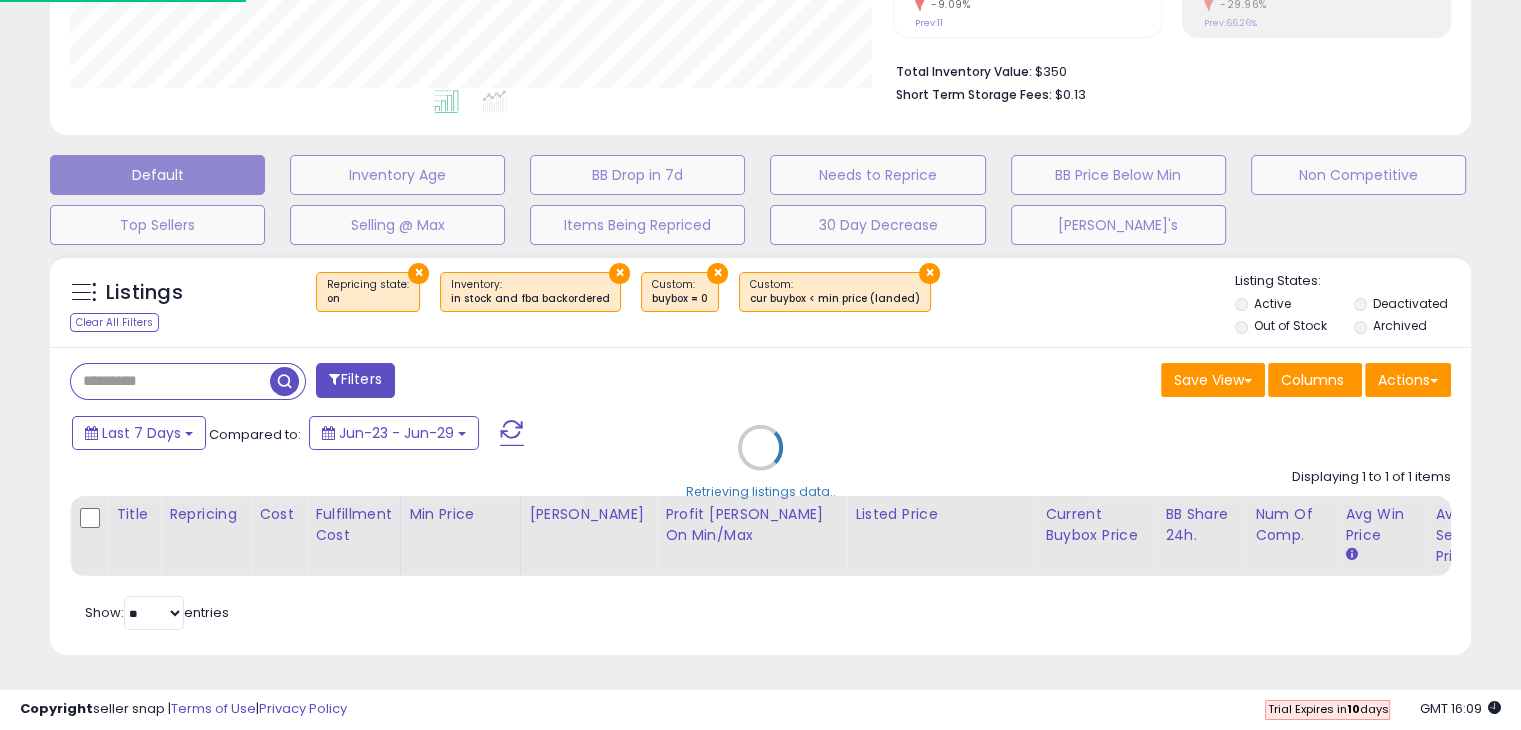 scroll, scrollTop: 999589, scrollLeft: 999168, axis: both 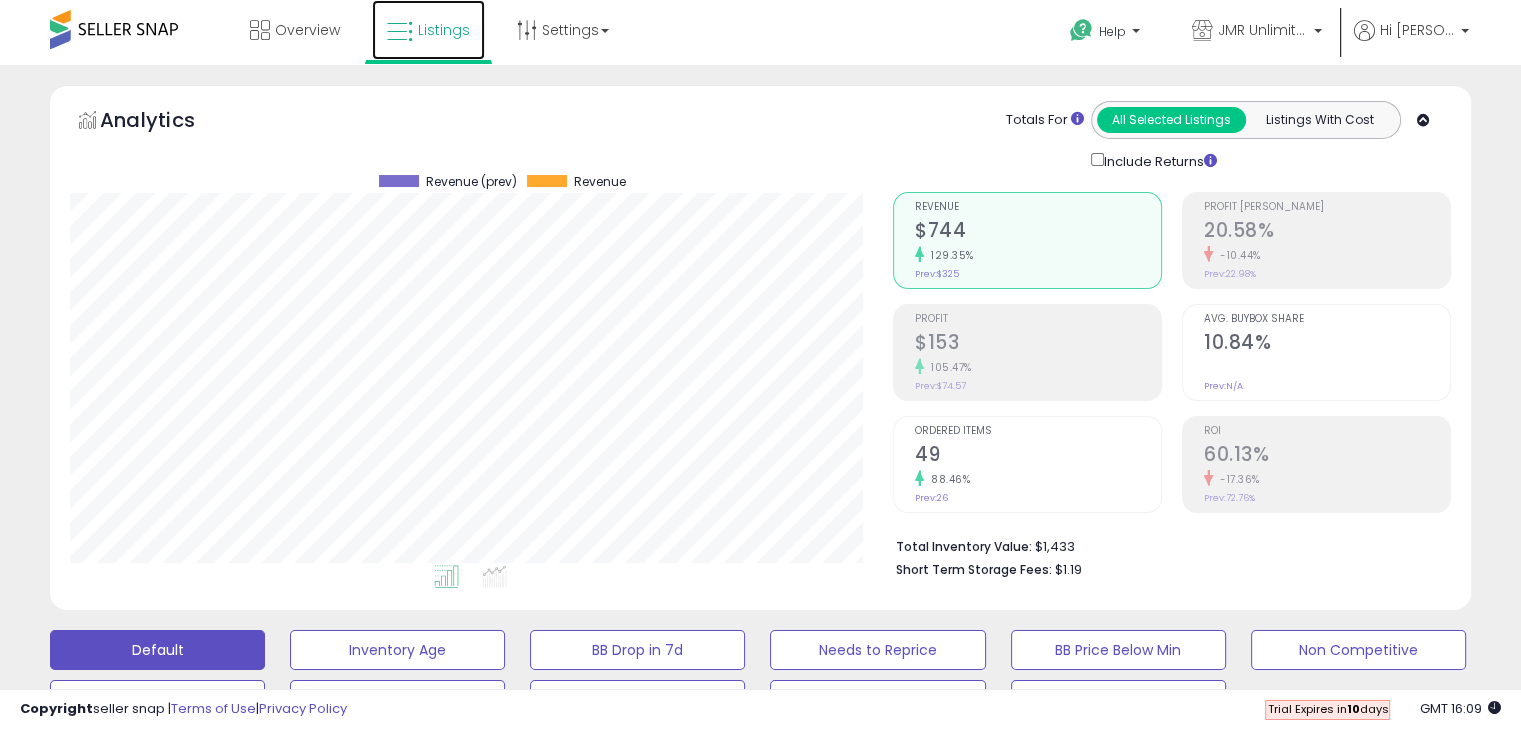 click on "Listings" at bounding box center (444, 30) 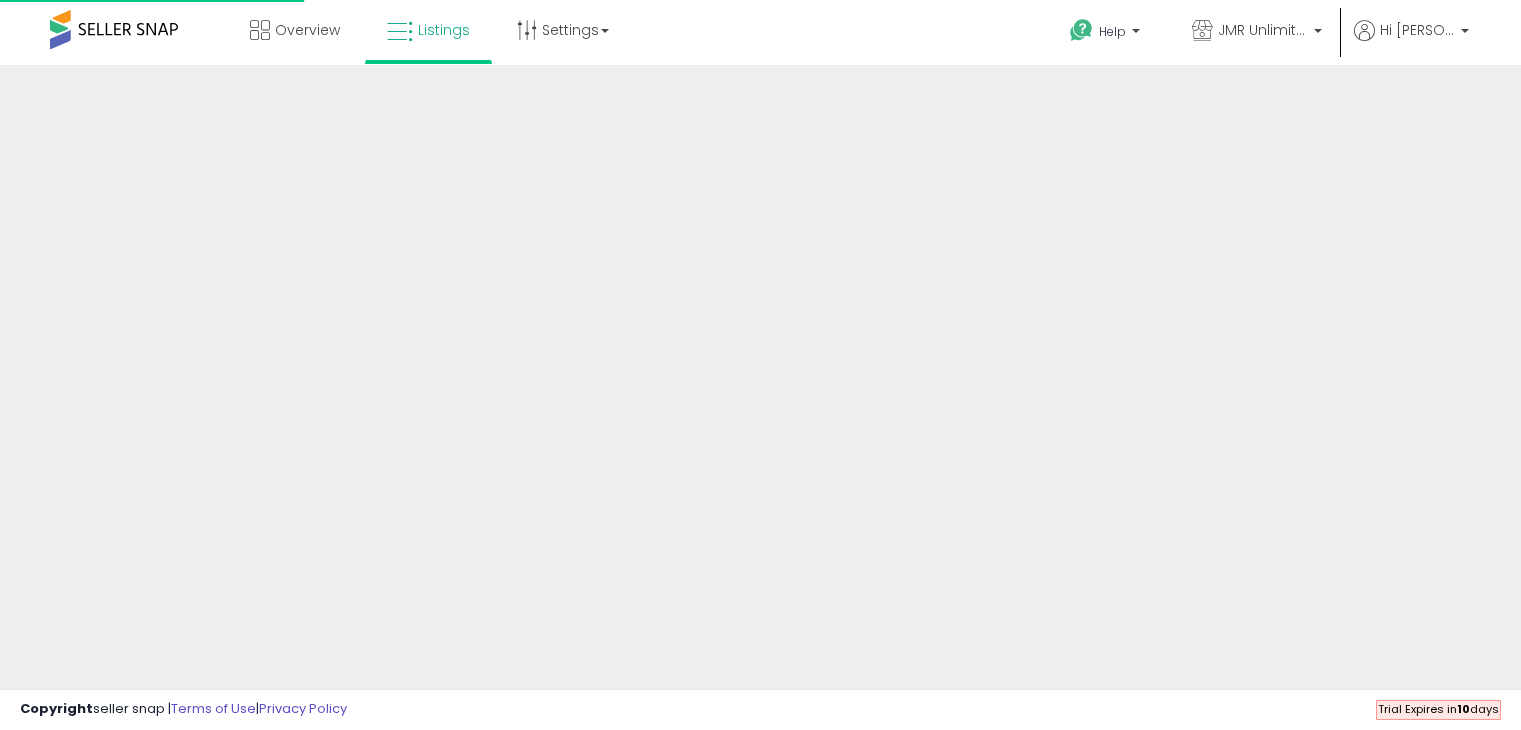 scroll, scrollTop: 0, scrollLeft: 0, axis: both 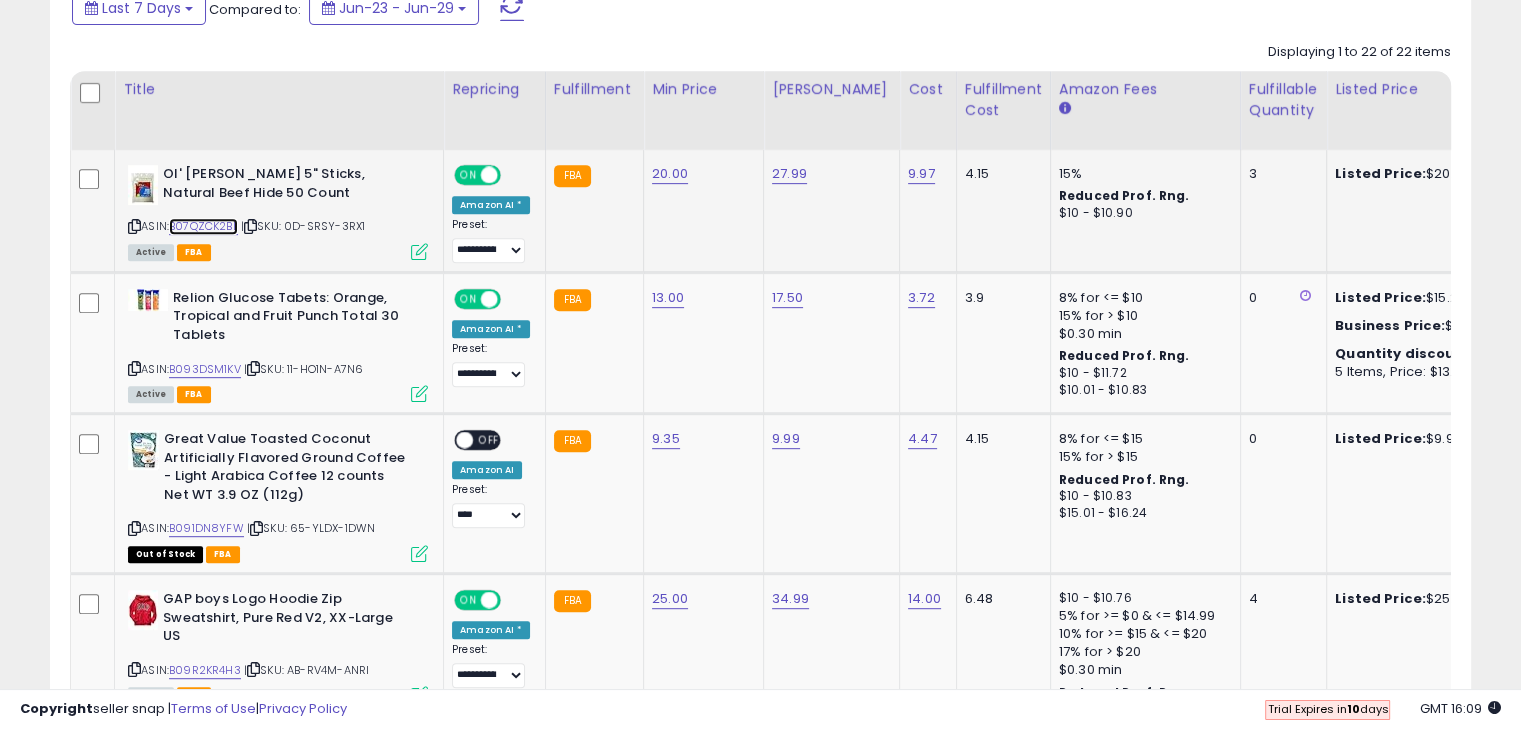 click on "B07QZCK2BL" at bounding box center [203, 226] 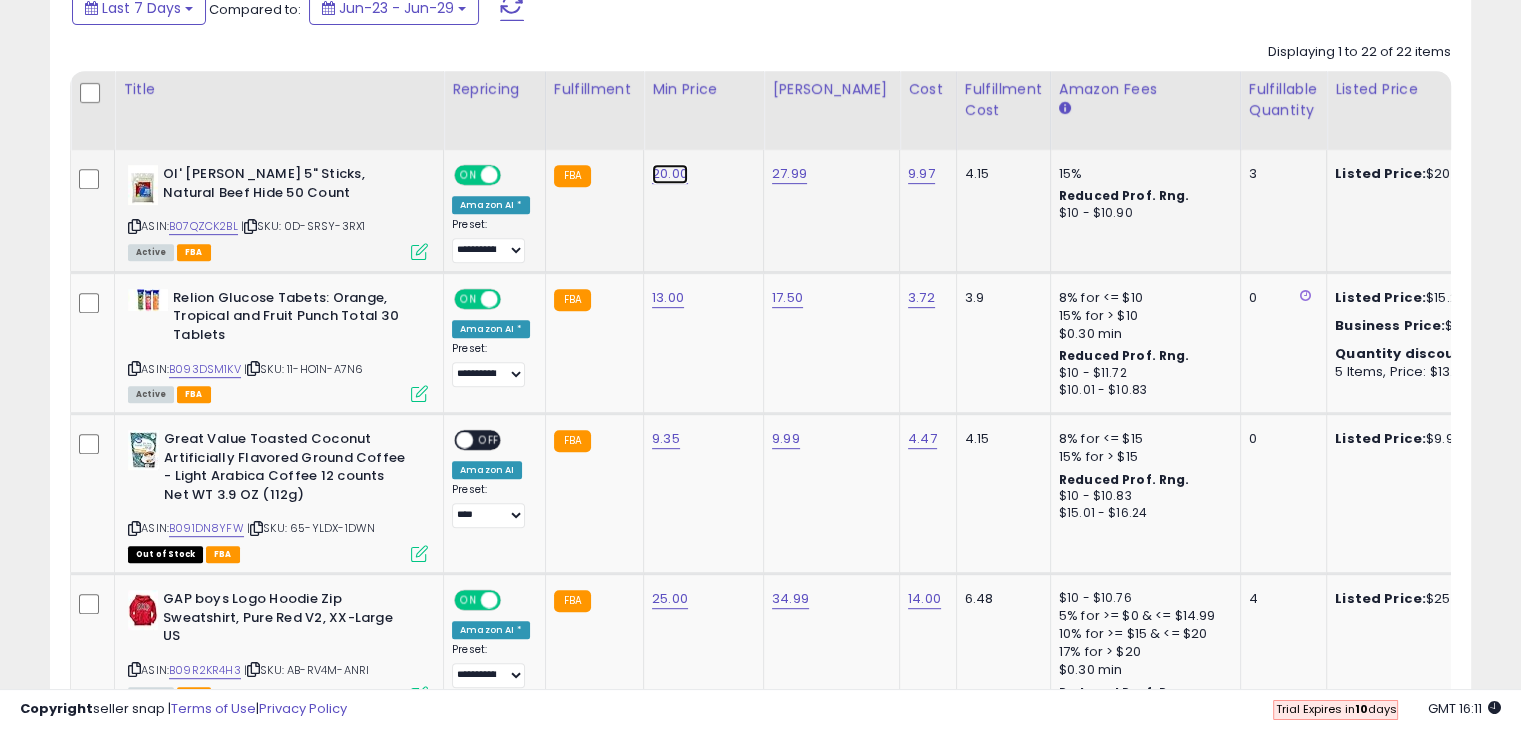 click on "20.00" at bounding box center (670, 174) 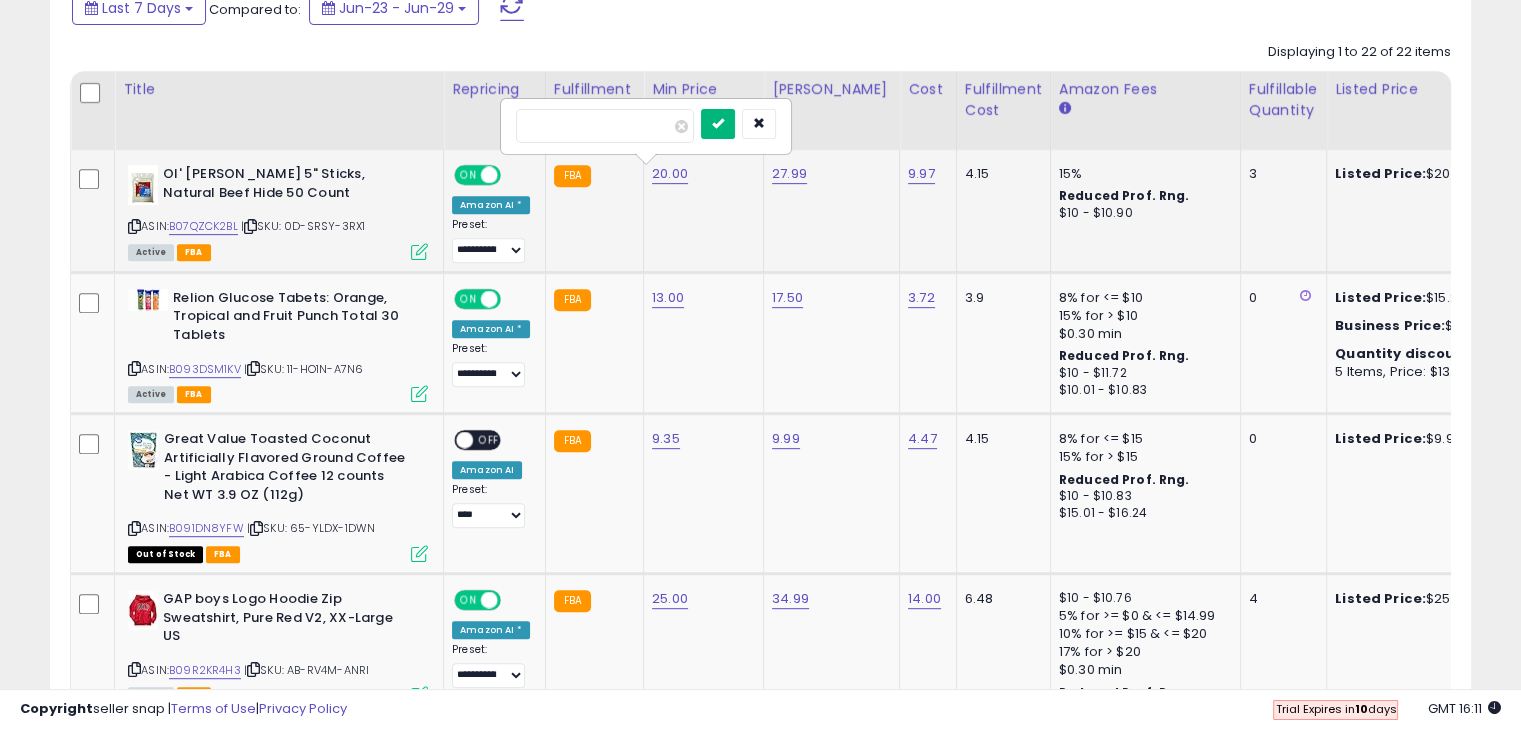 type on "*****" 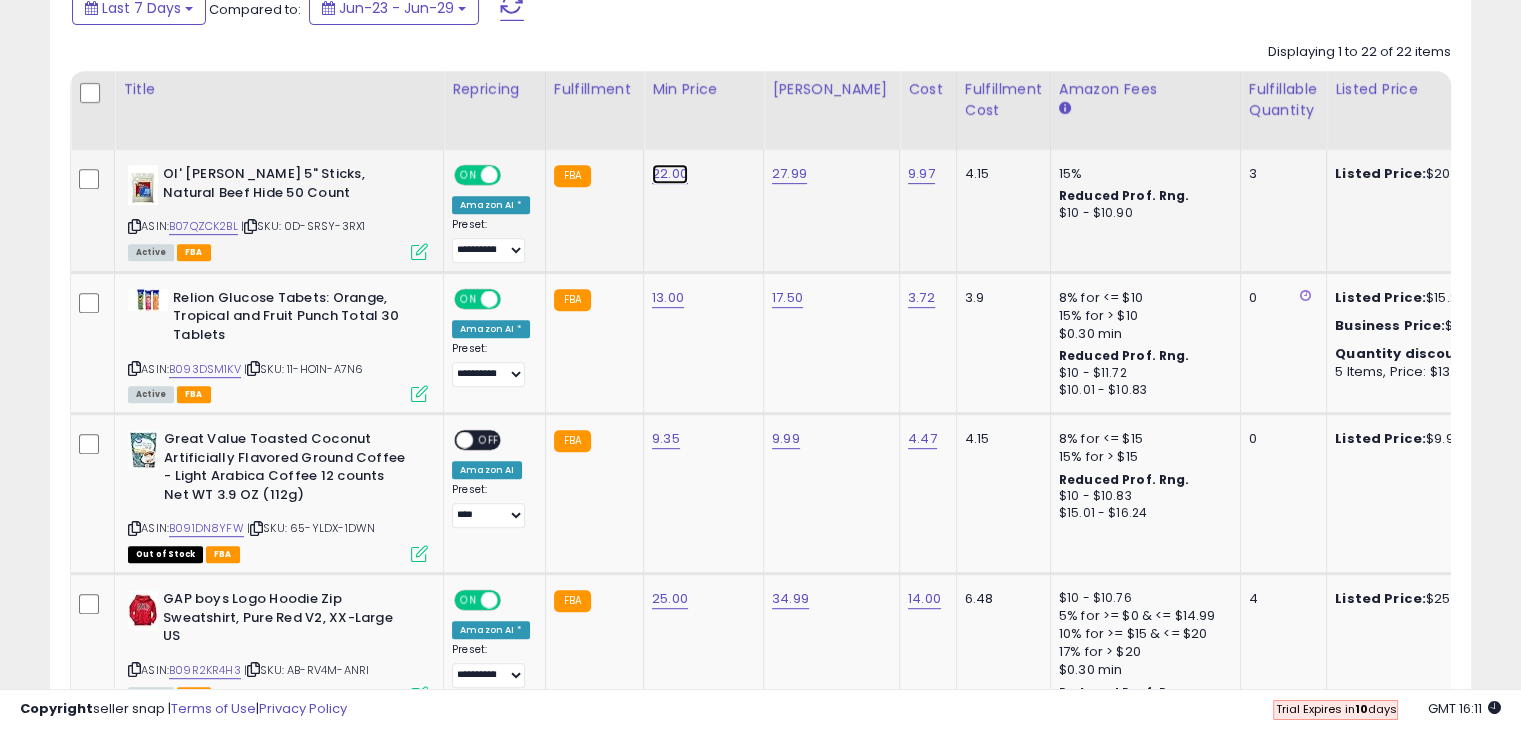 click on "22.00" at bounding box center (670, 174) 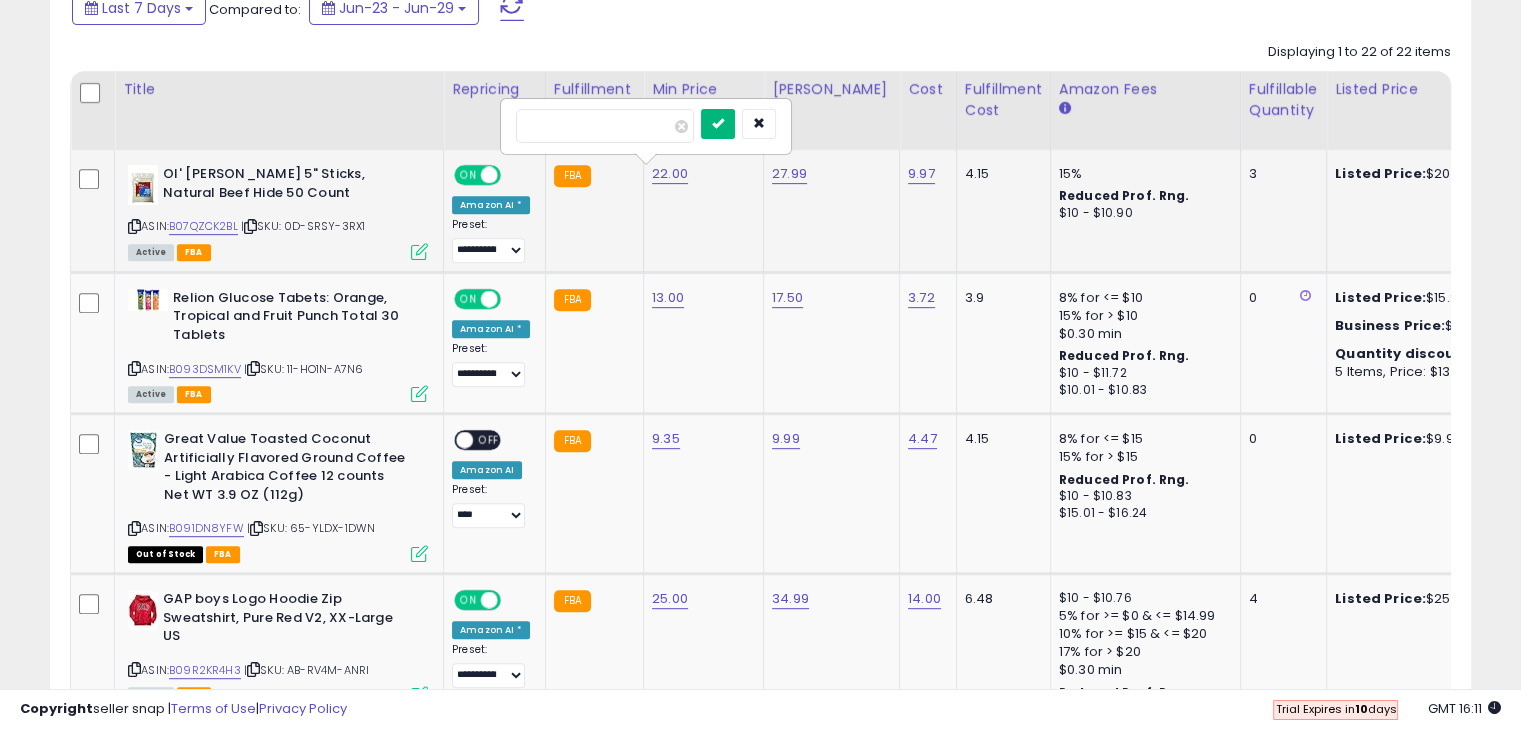 type on "*****" 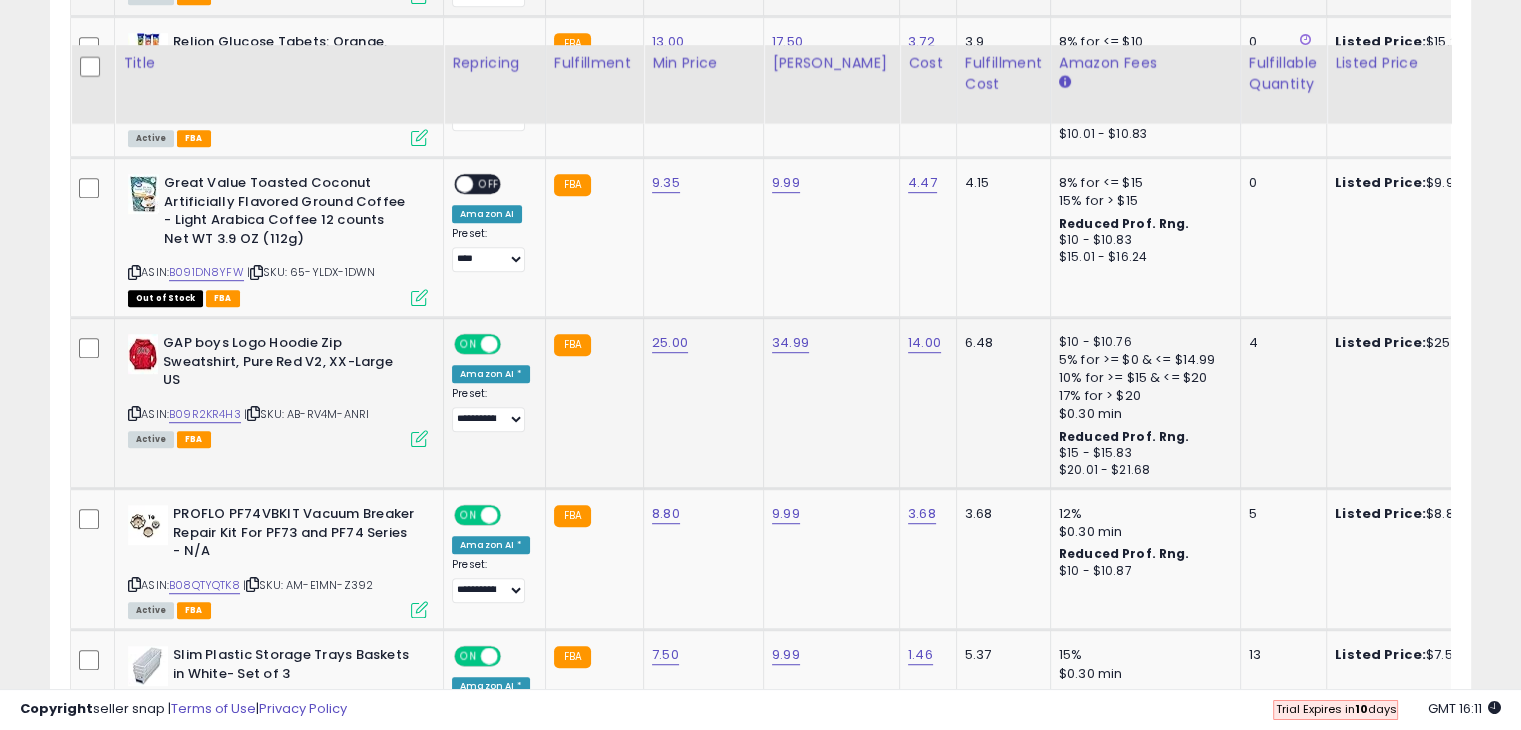 scroll, scrollTop: 1200, scrollLeft: 0, axis: vertical 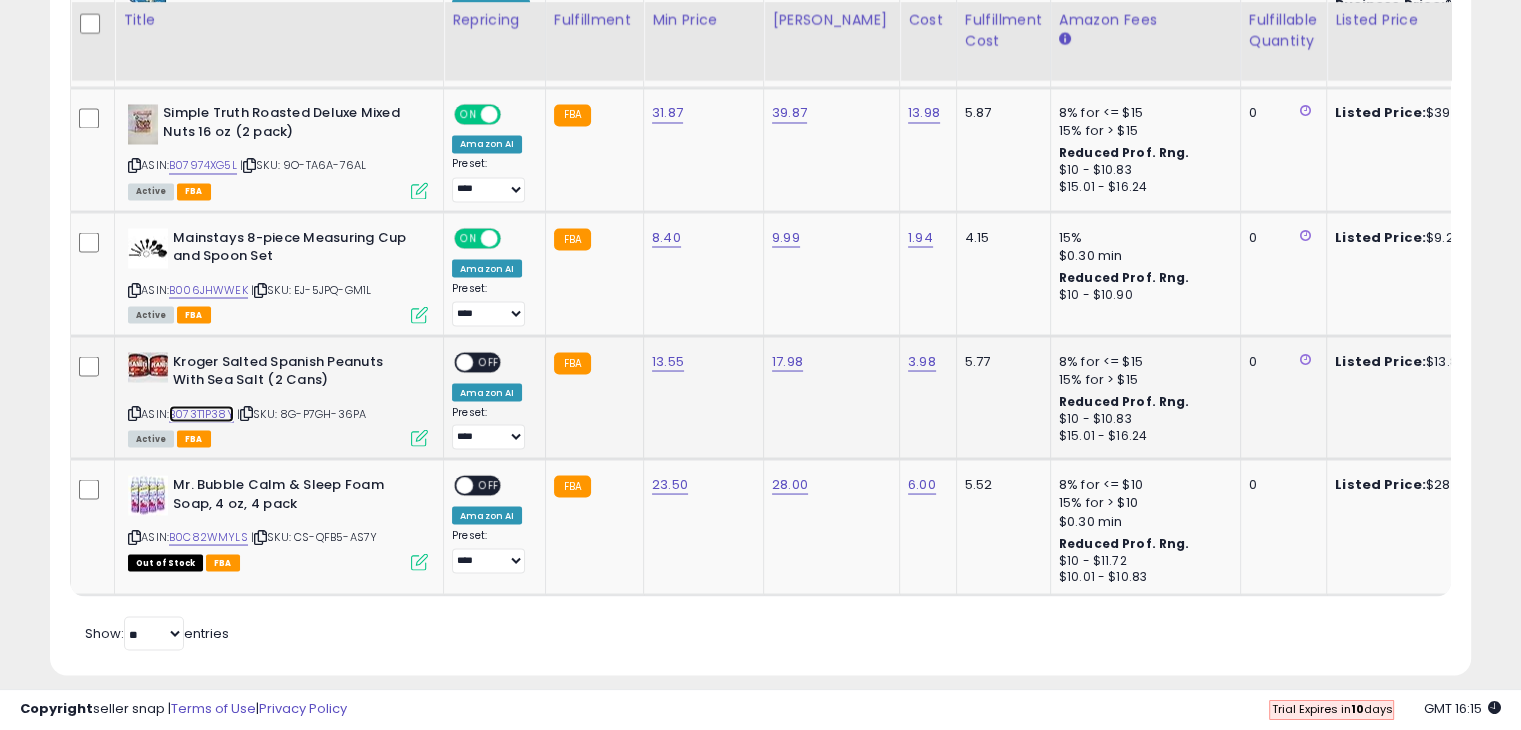 click on "B073T1P38Y" at bounding box center [201, 413] 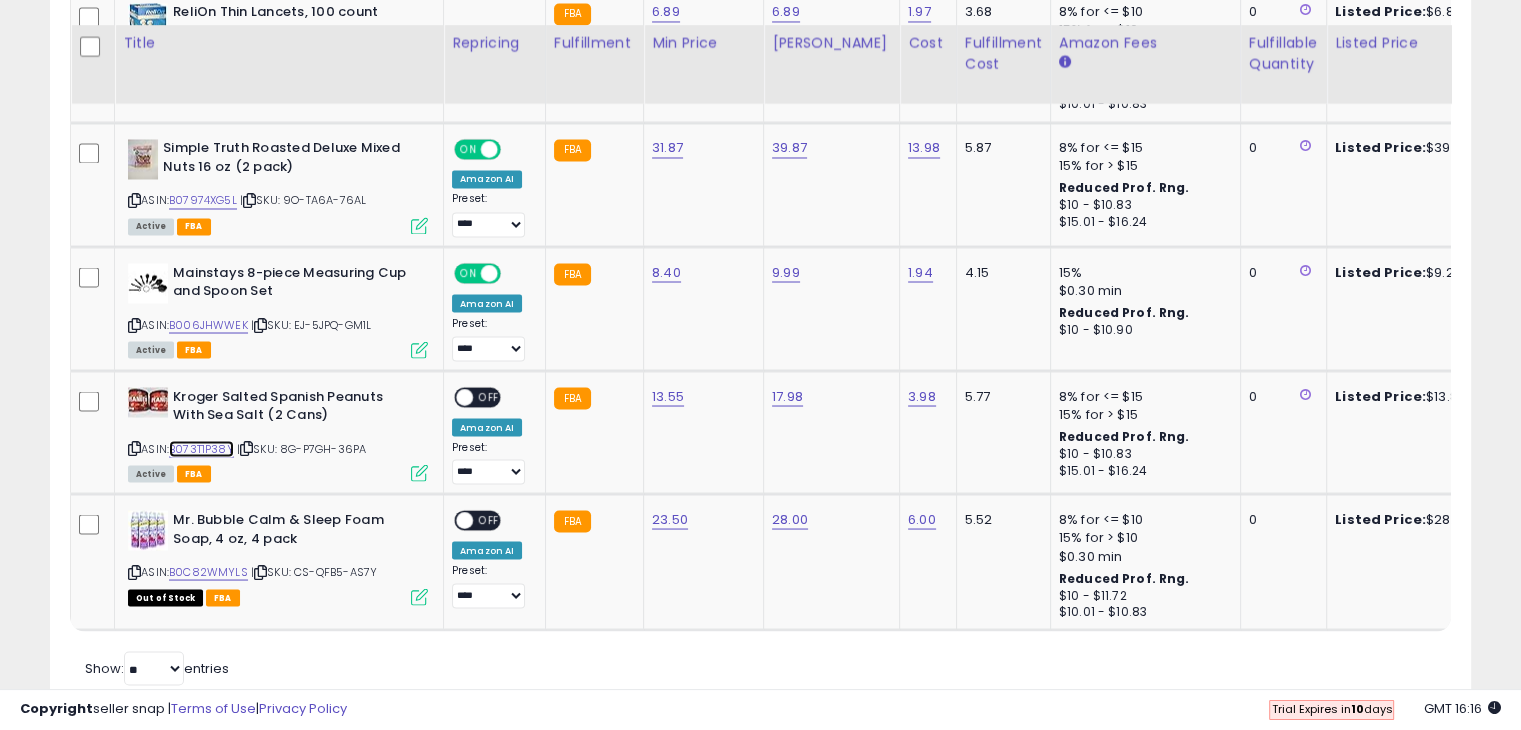 scroll, scrollTop: 3577, scrollLeft: 0, axis: vertical 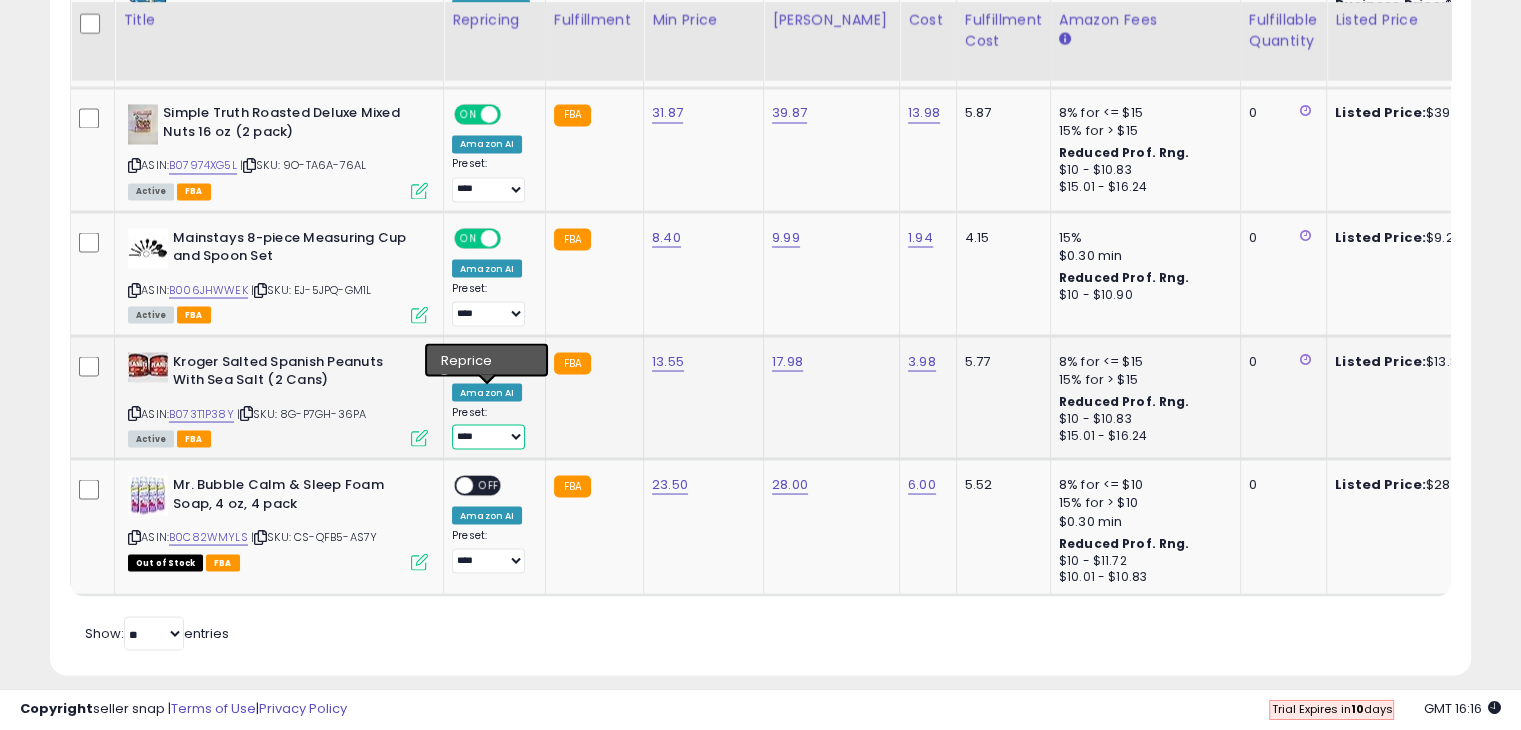 click on "**********" at bounding box center (488, 436) 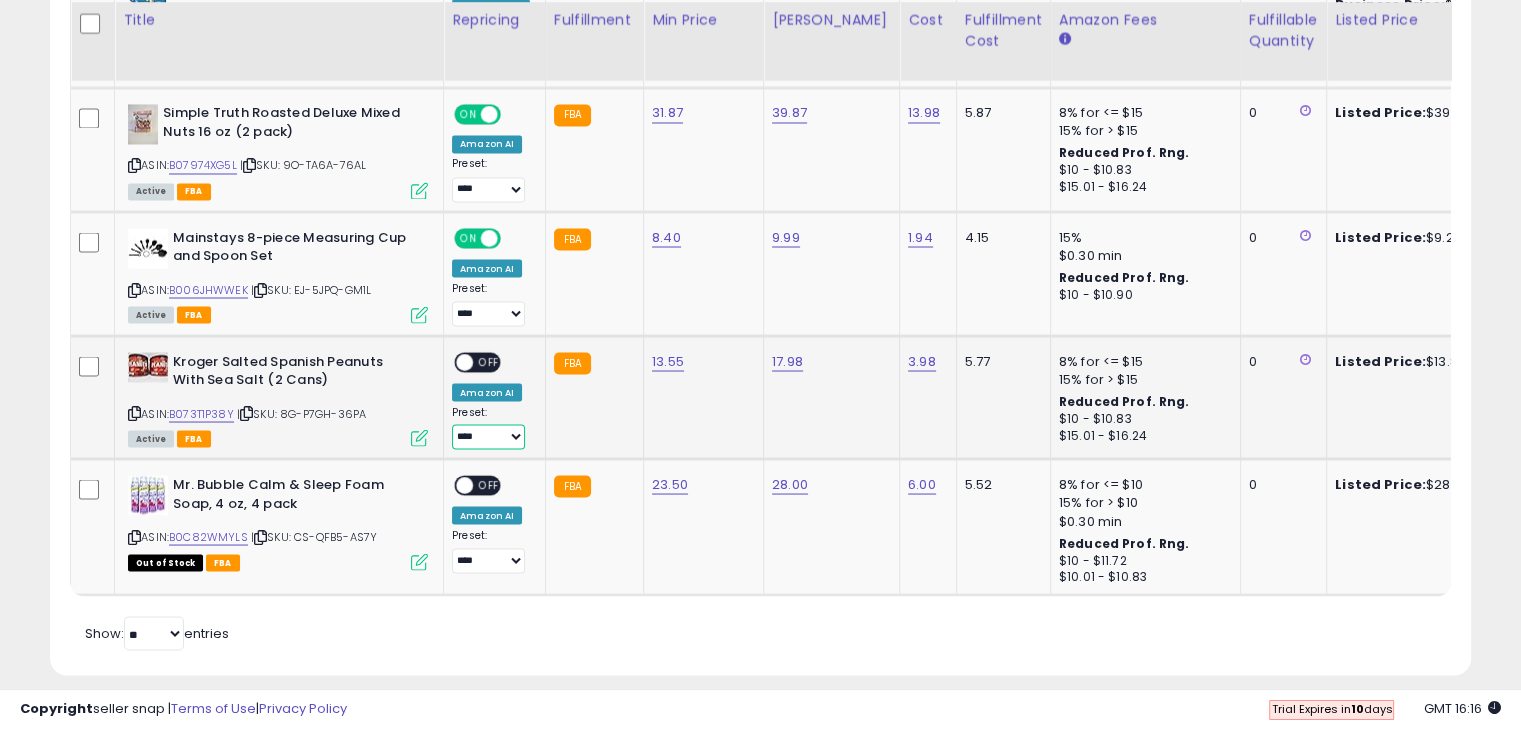 select on "**********" 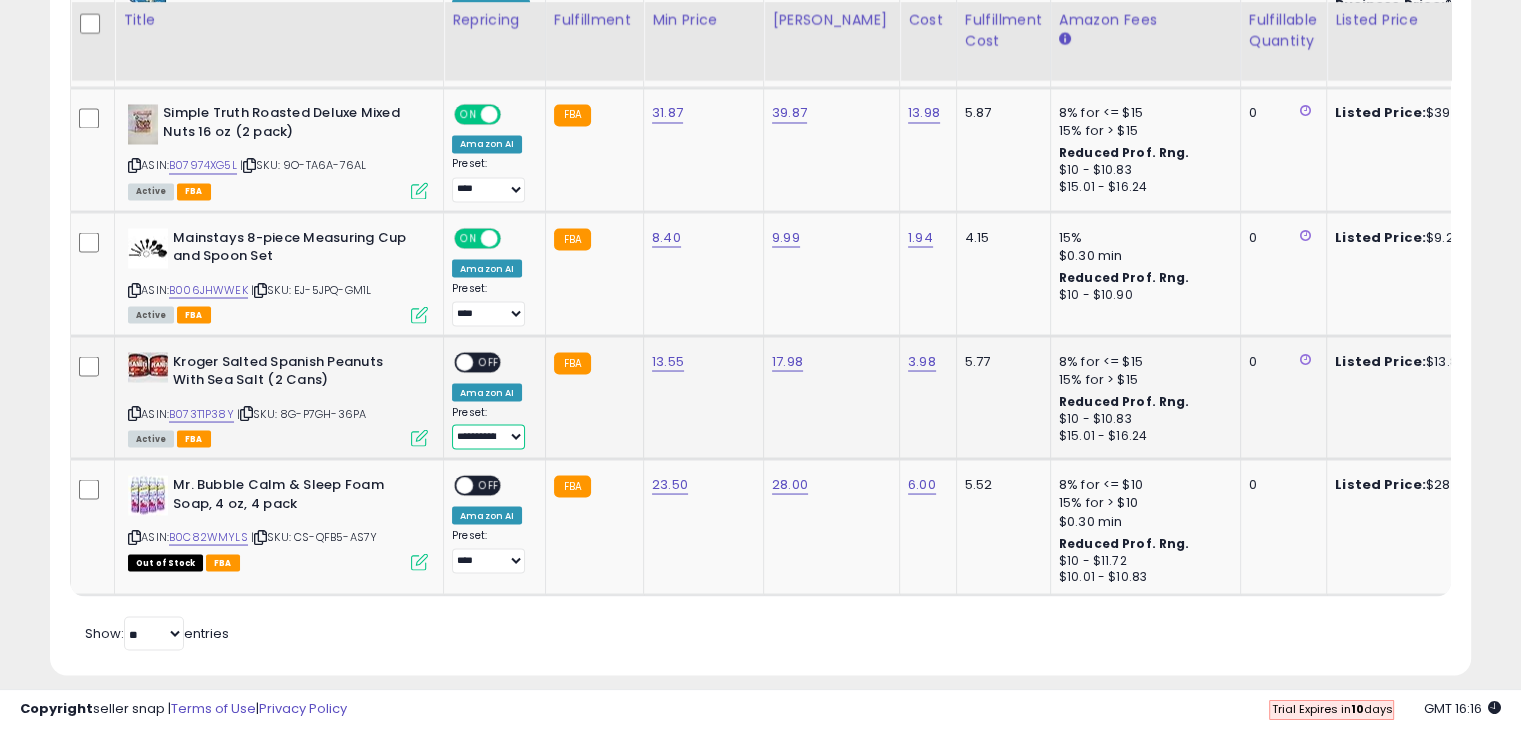 click on "**********" at bounding box center (488, 436) 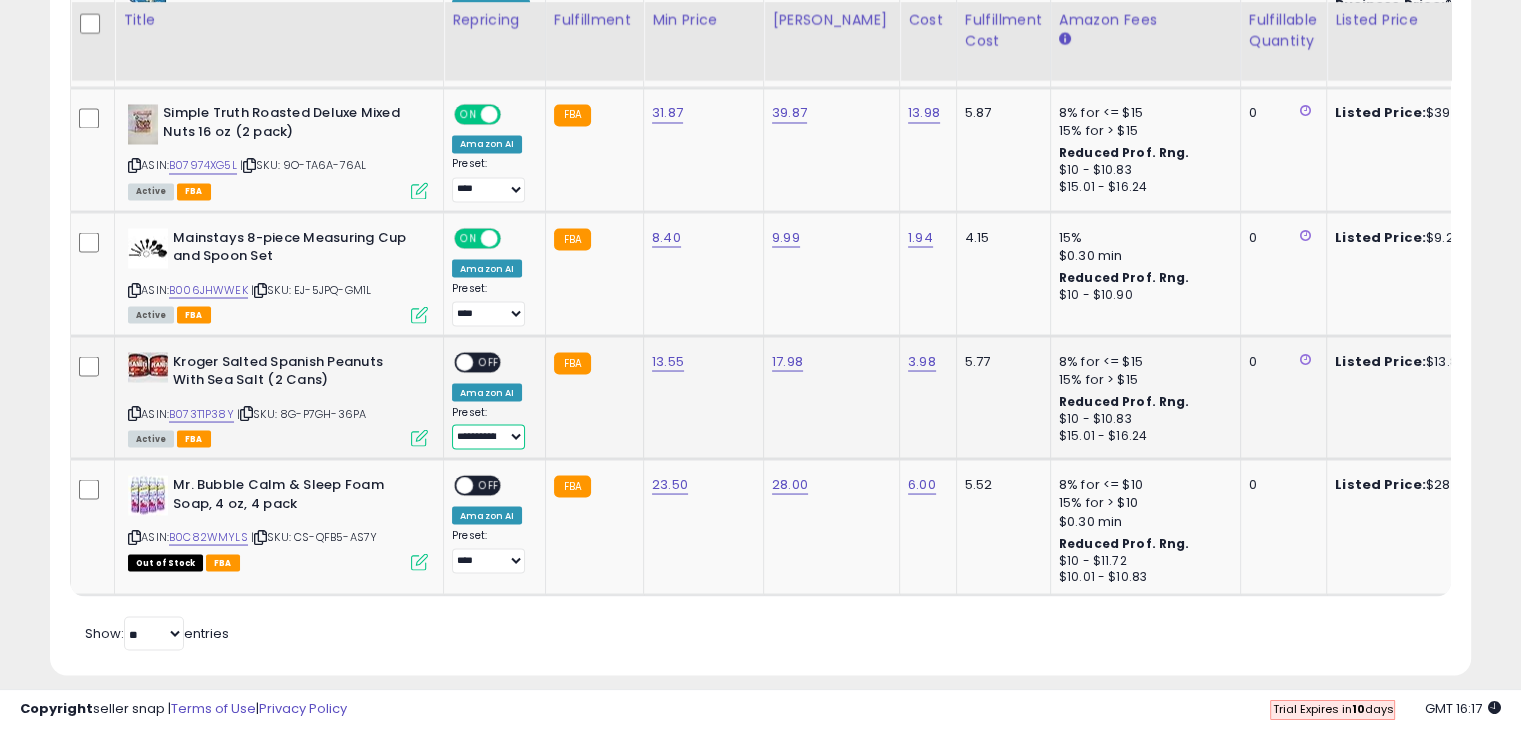 click at bounding box center (464, 361) 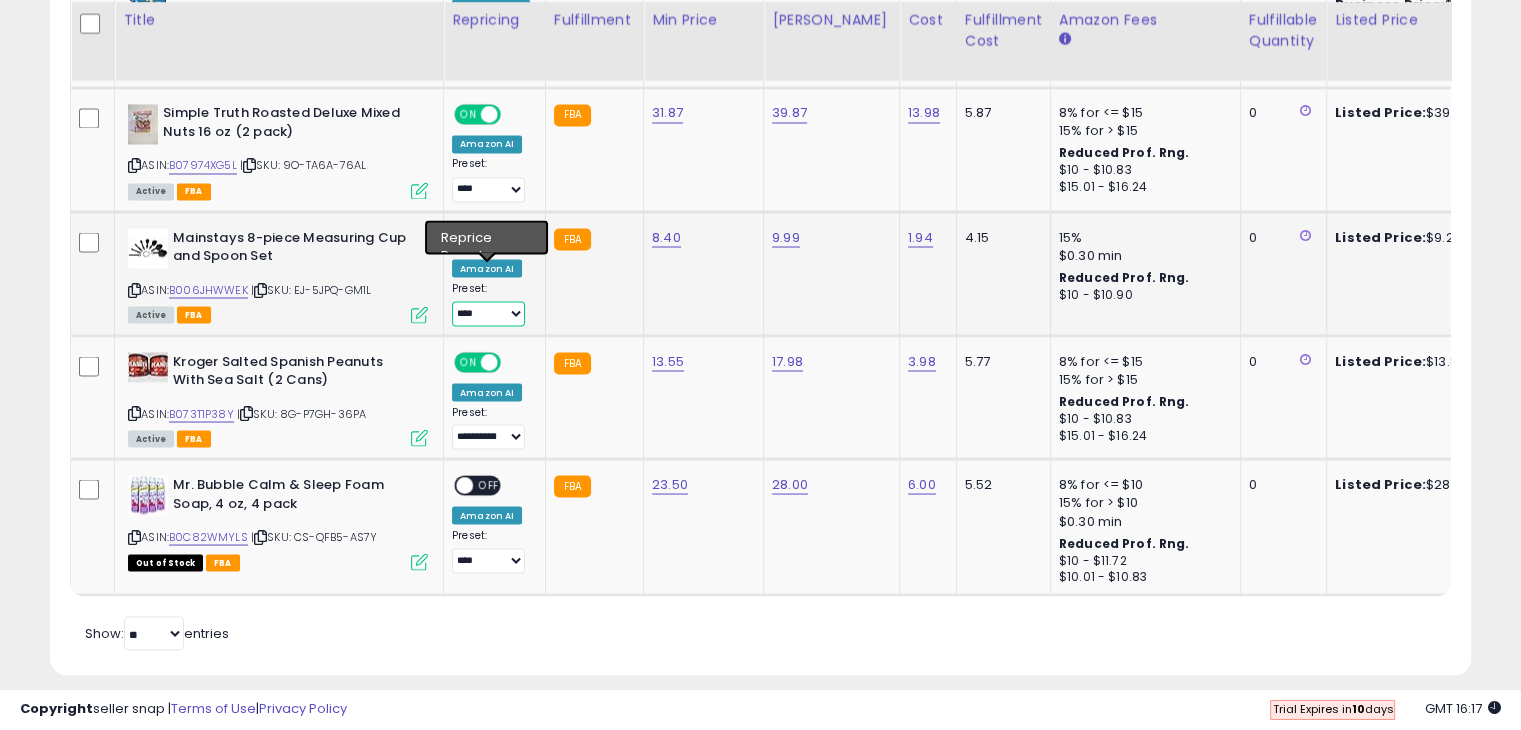 click on "**********" at bounding box center [488, 313] 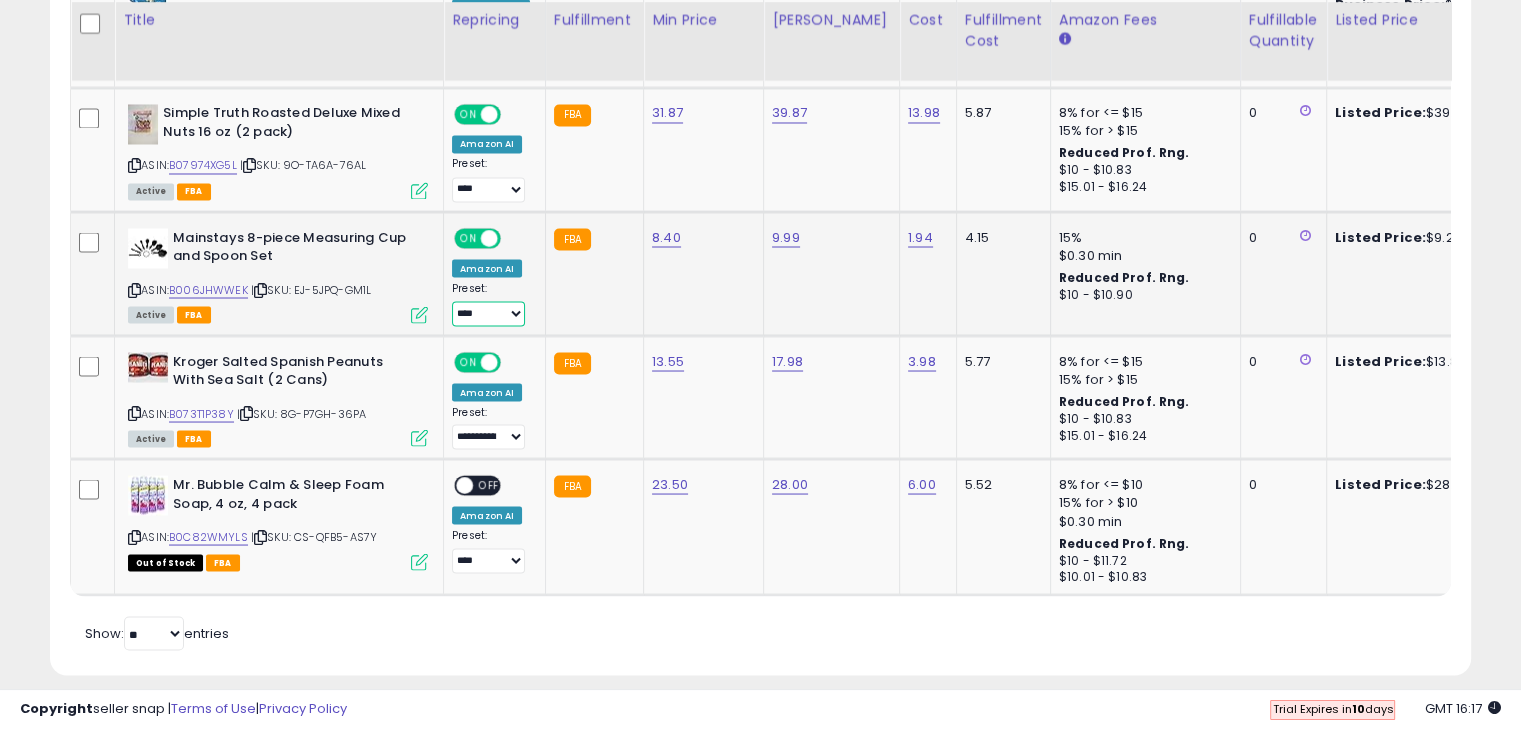 select on "**********" 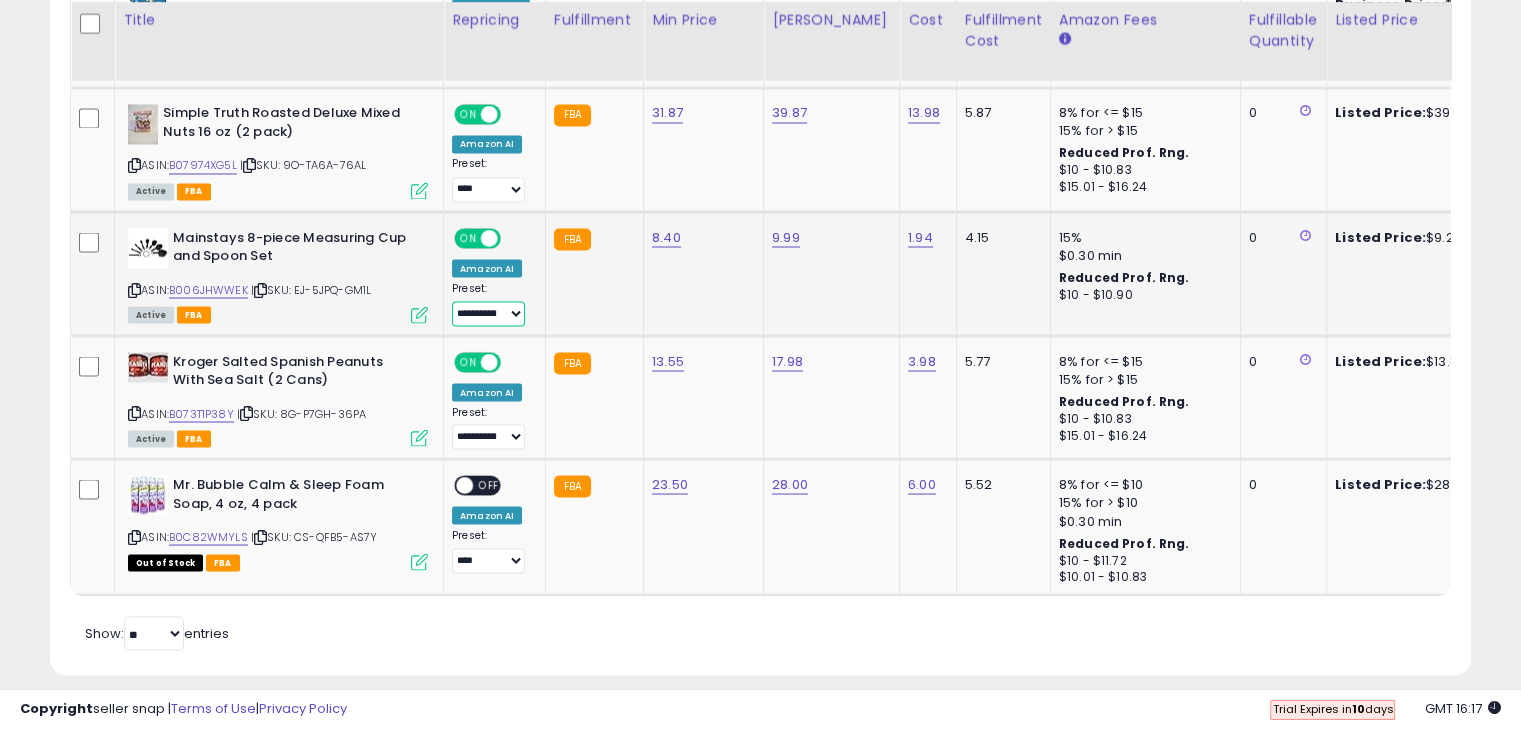 click on "**********" at bounding box center (488, 313) 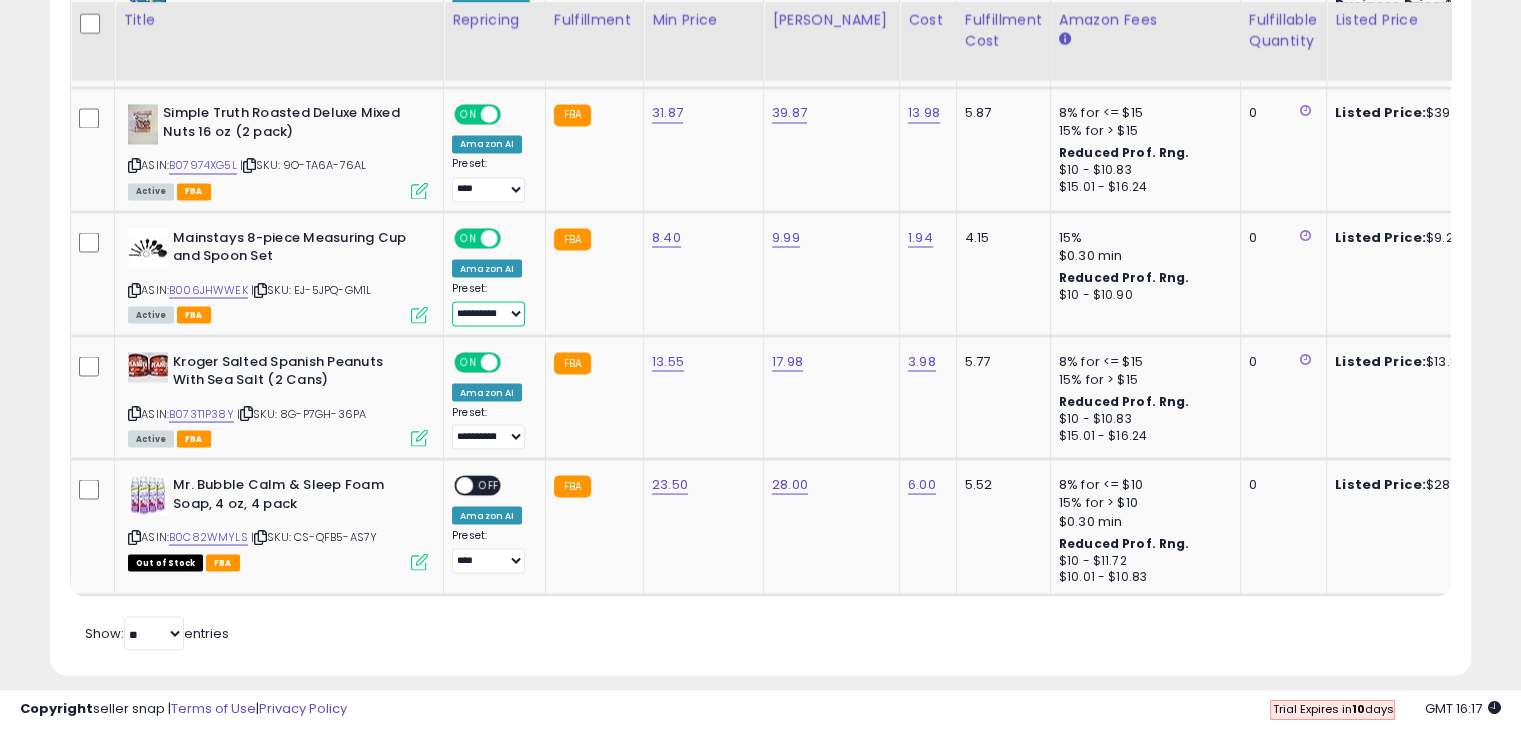 scroll, scrollTop: 0, scrollLeft: 67, axis: horizontal 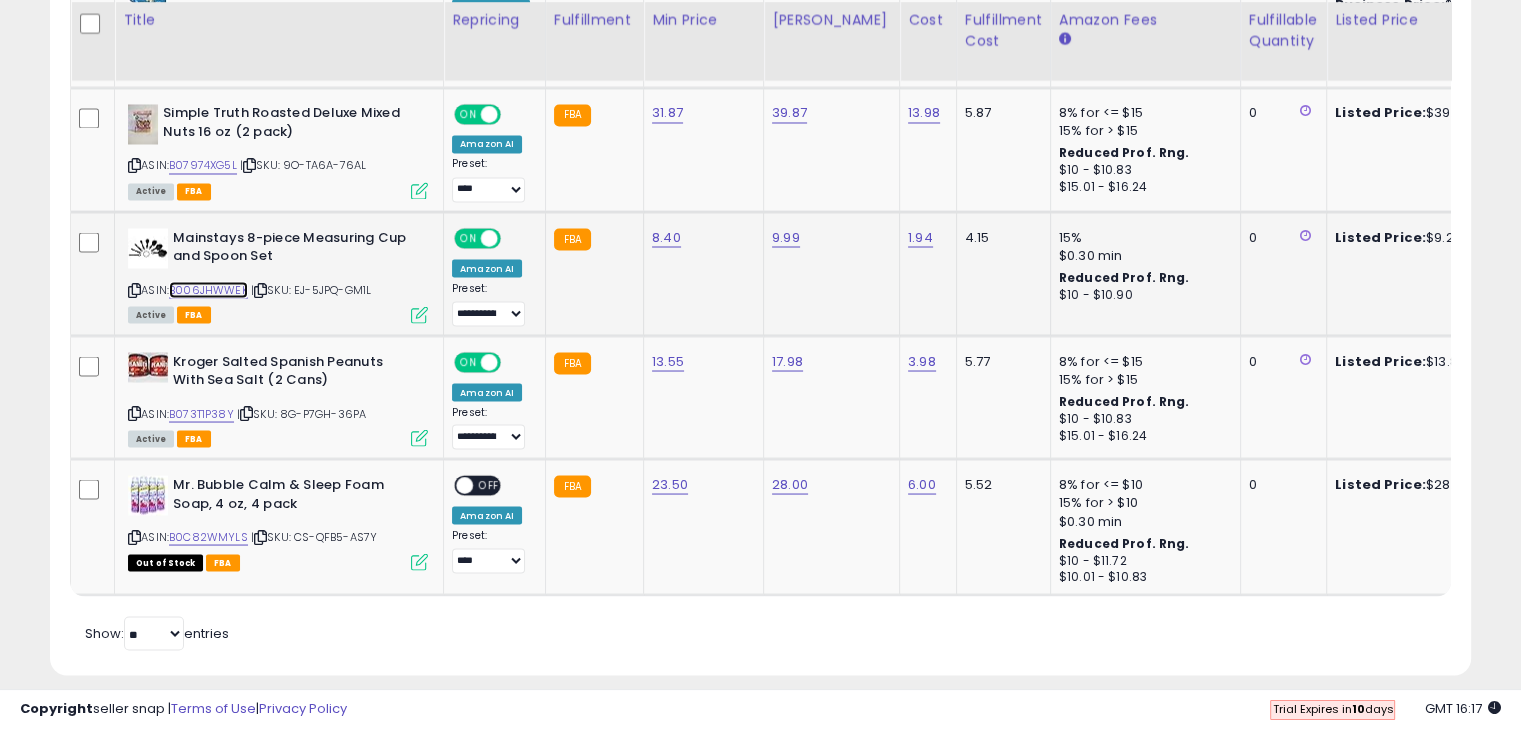 click on "B006JHWWEK" at bounding box center (208, 289) 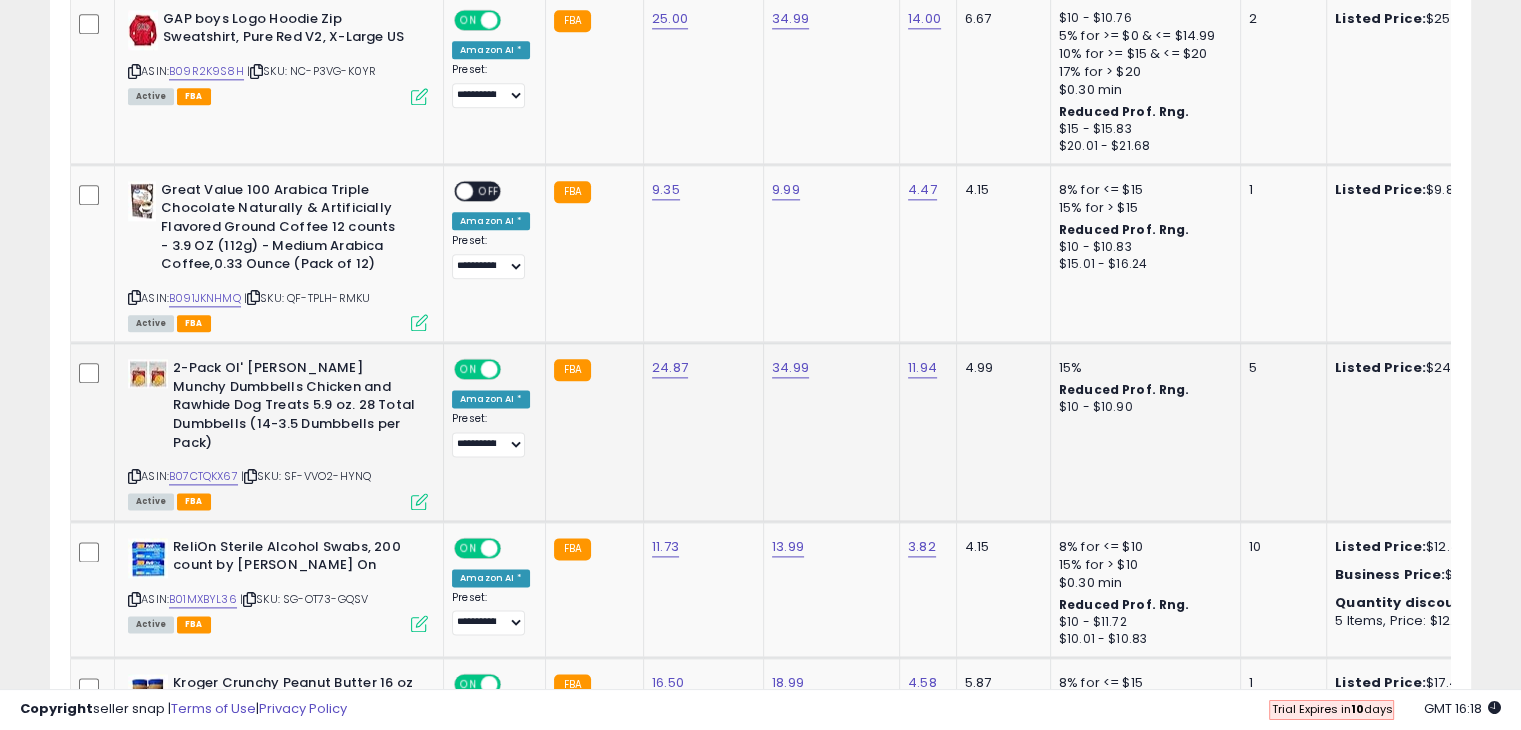 scroll, scrollTop: 2577, scrollLeft: 0, axis: vertical 